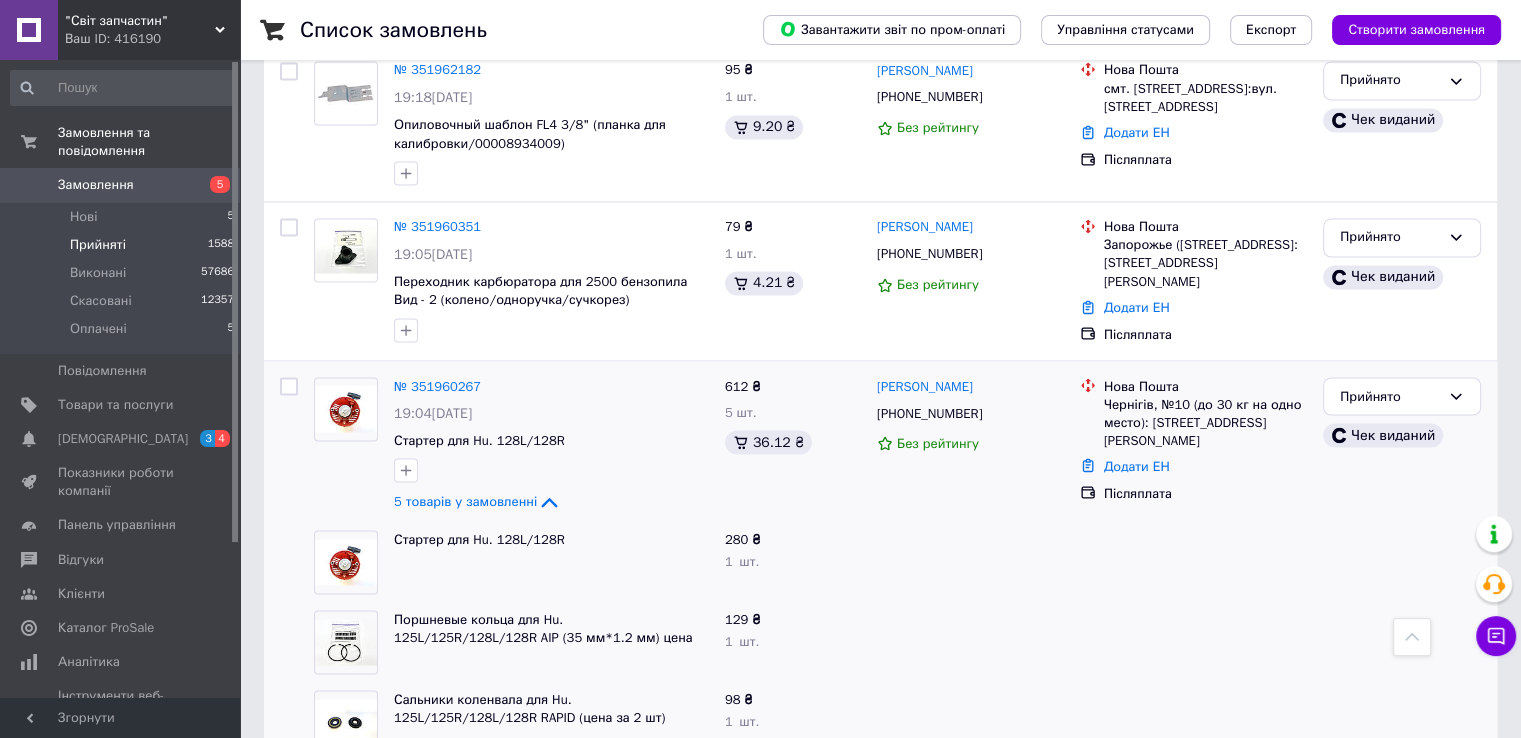 scroll, scrollTop: 3484, scrollLeft: 0, axis: vertical 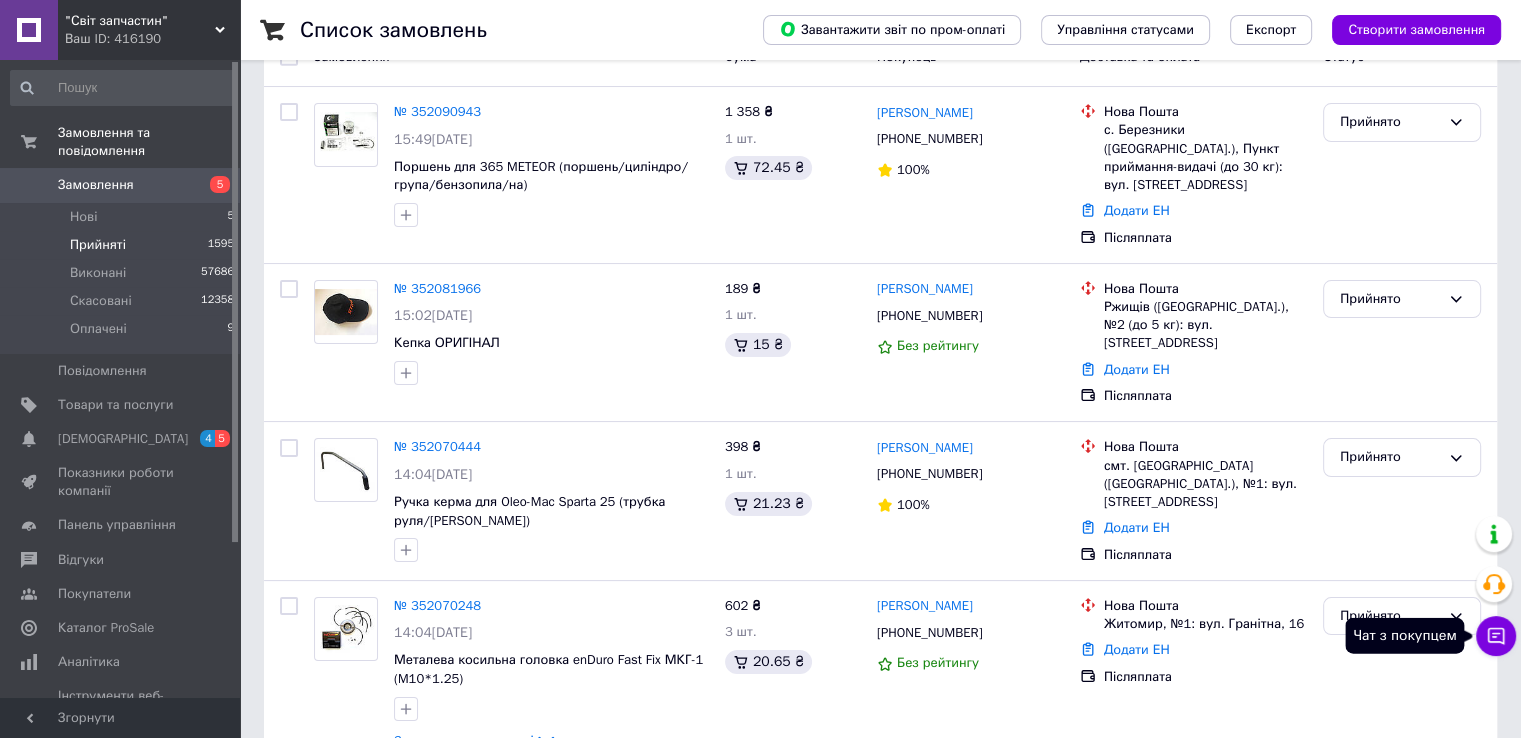 click 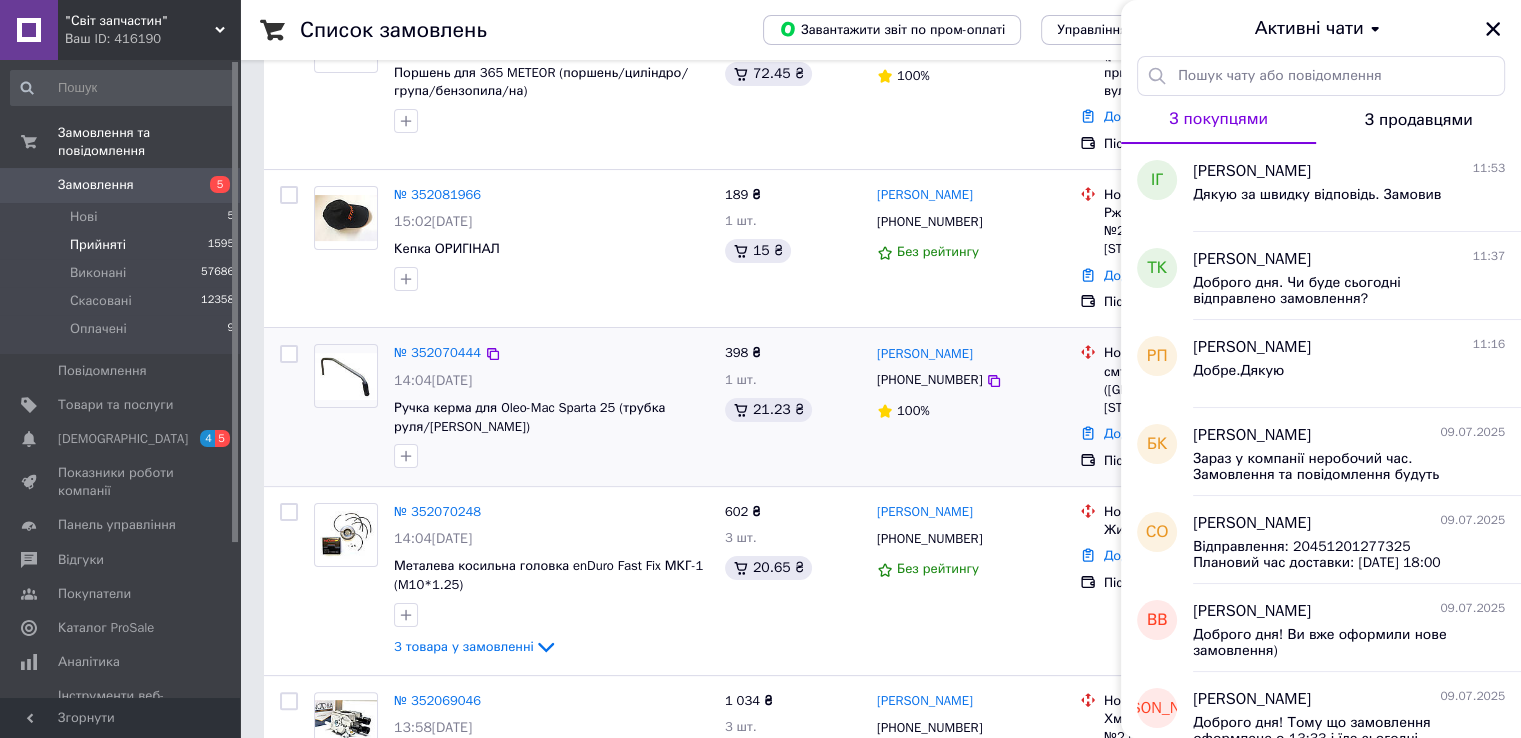 scroll, scrollTop: 400, scrollLeft: 0, axis: vertical 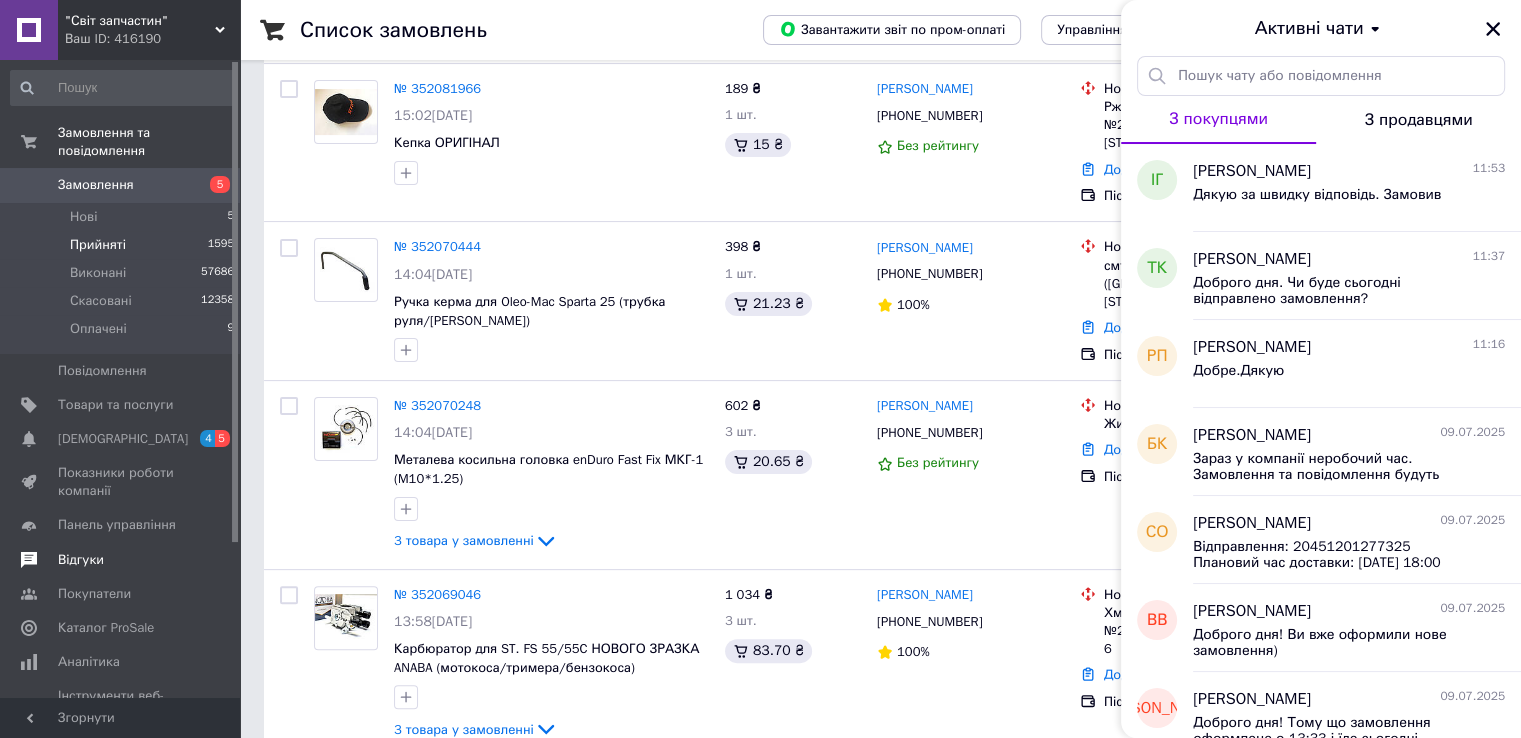 click on "Відгуки" at bounding box center [121, 560] 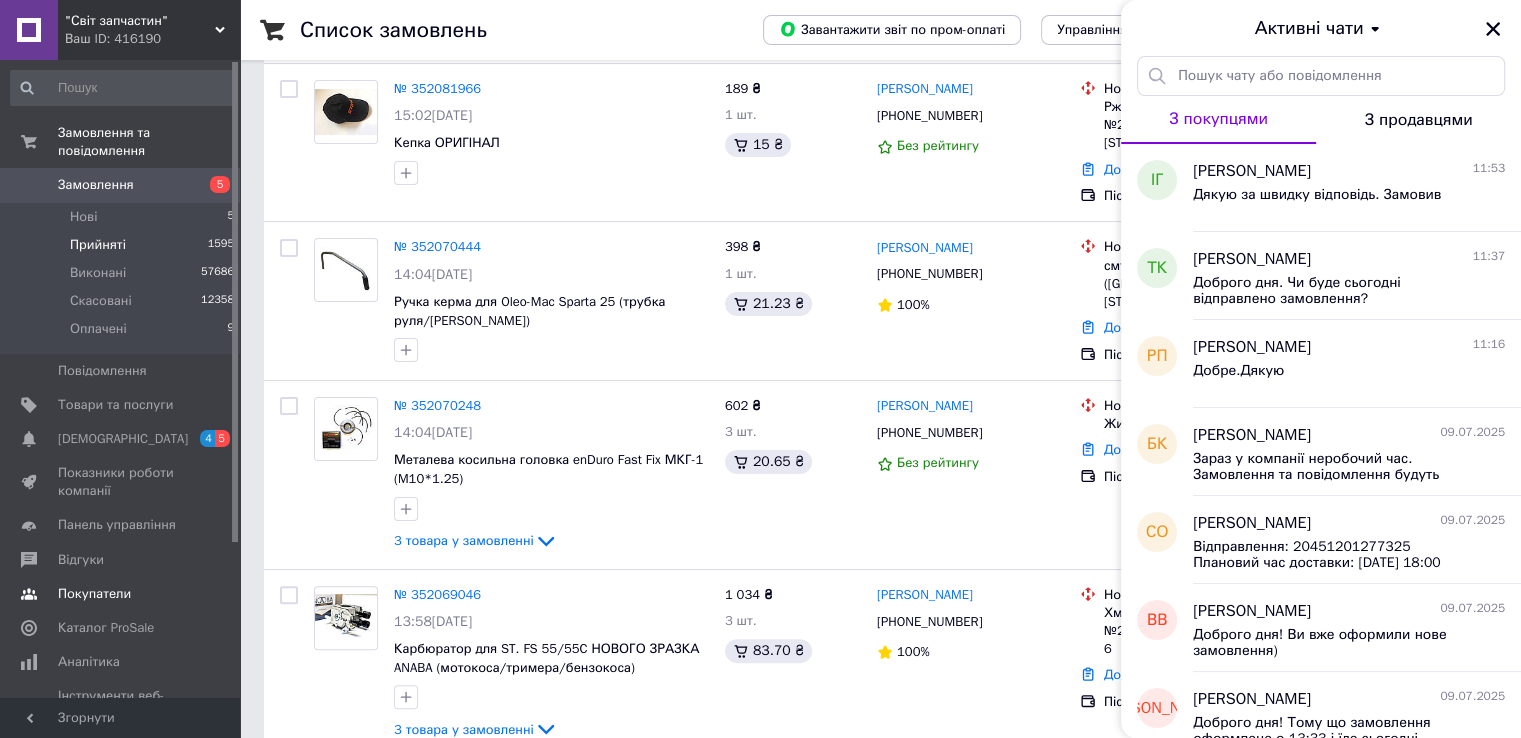 scroll, scrollTop: 0, scrollLeft: 0, axis: both 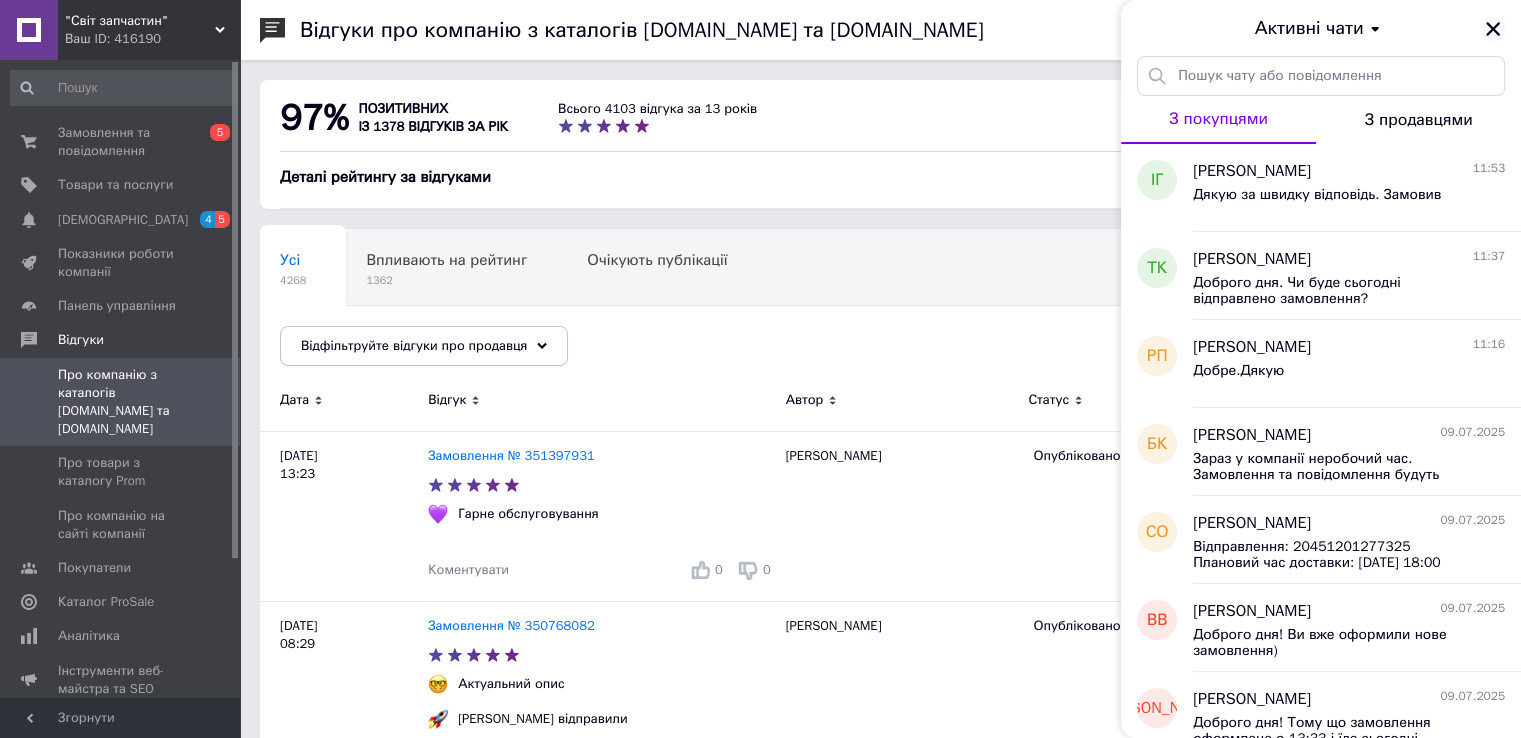 click 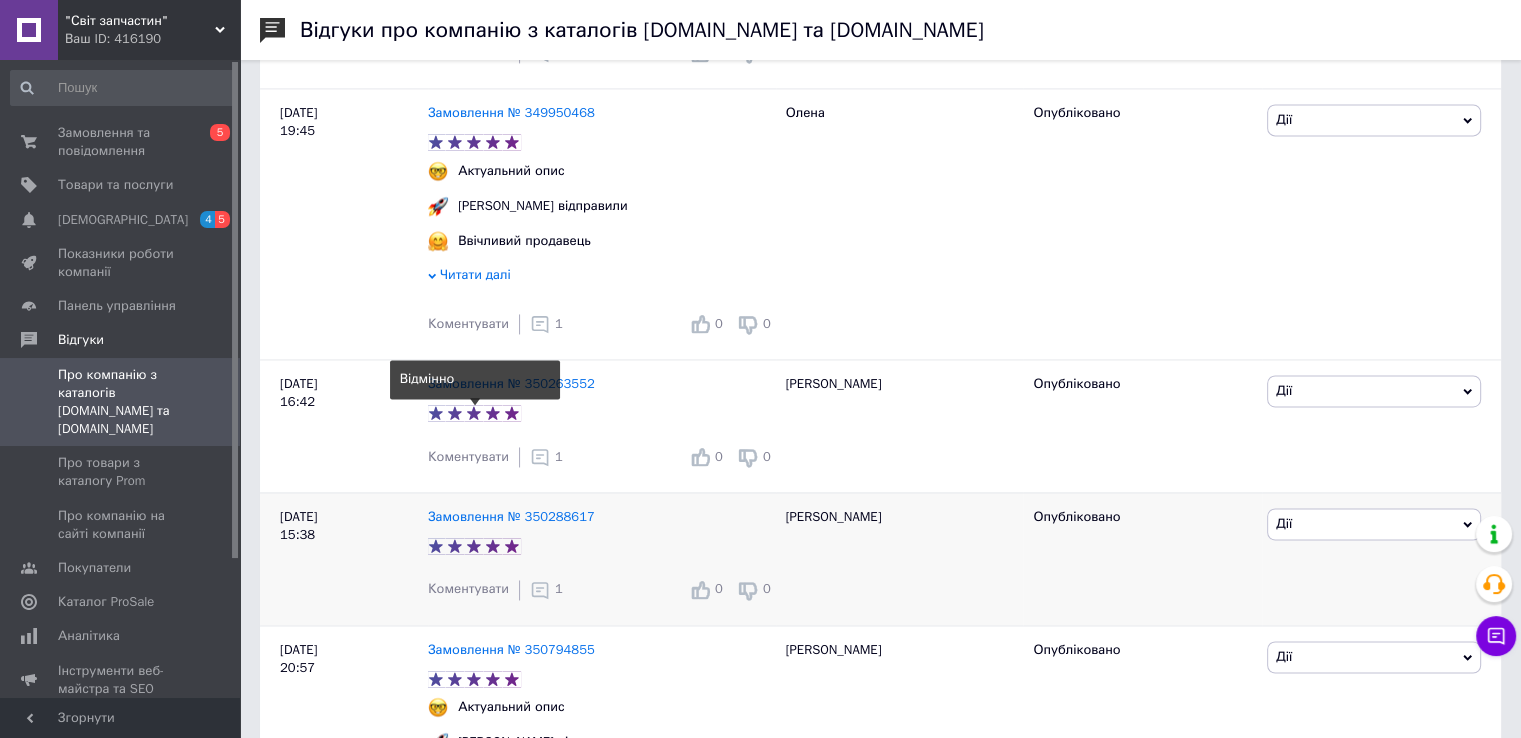 scroll, scrollTop: 3200, scrollLeft: 0, axis: vertical 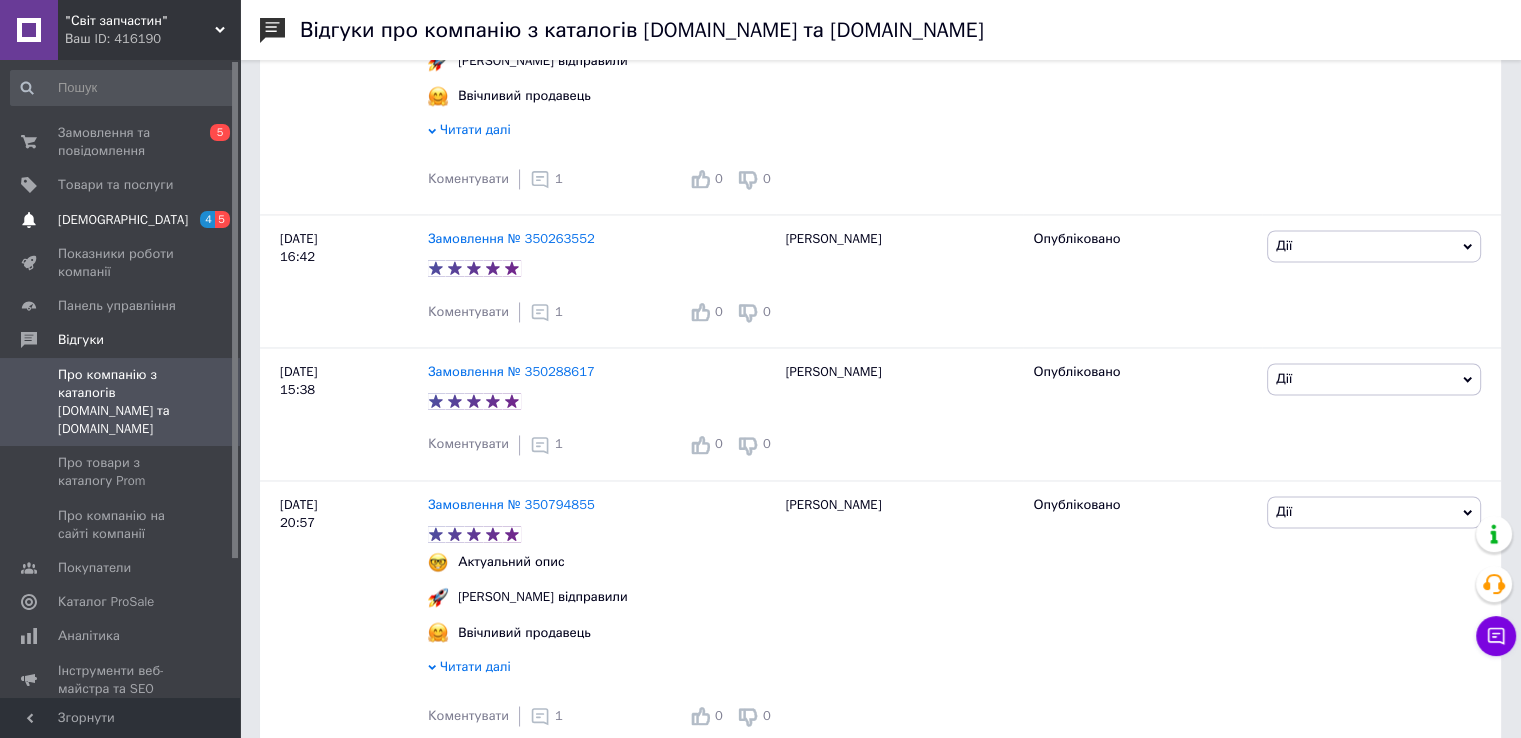 click on "С[DEMOGRAPHIC_DATA]" at bounding box center (123, 220) 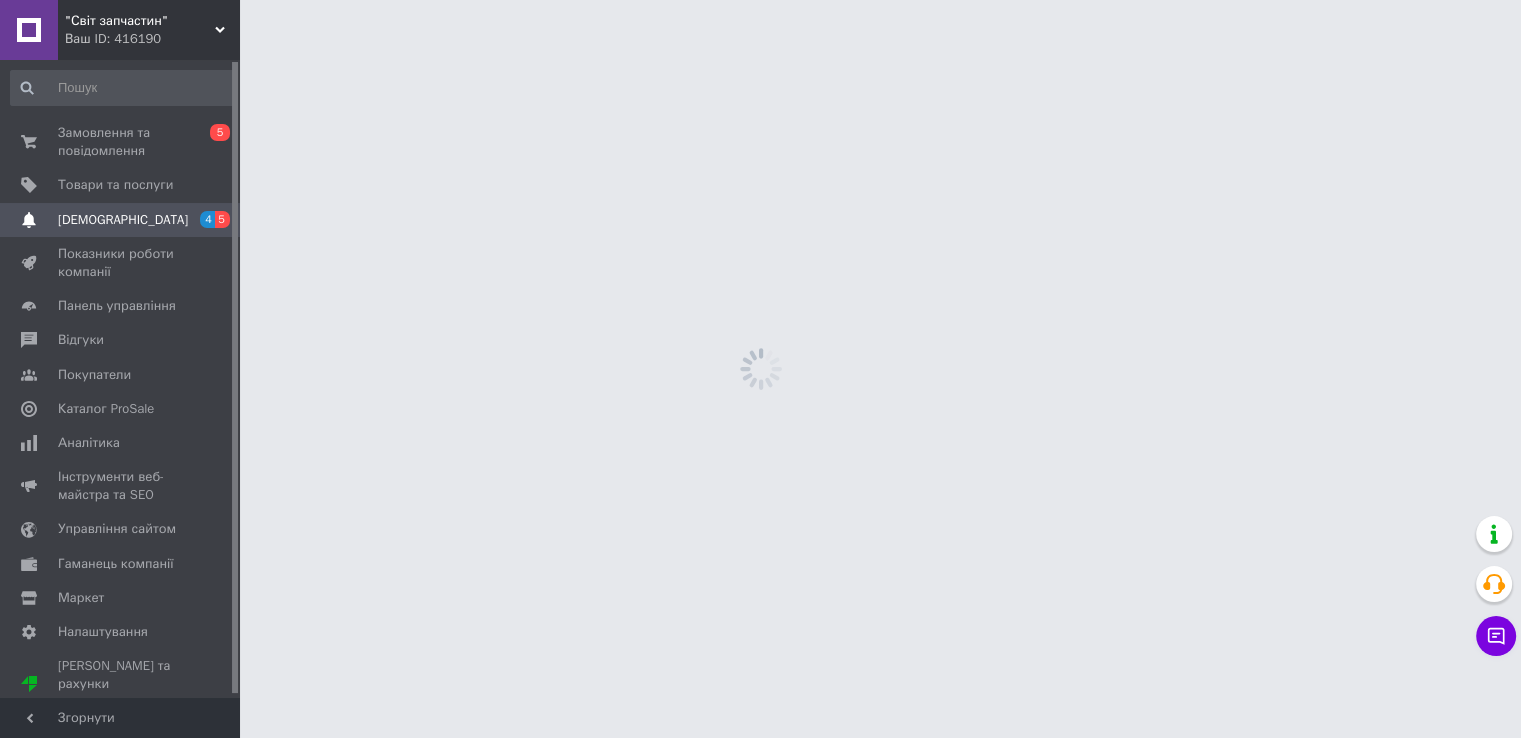 scroll, scrollTop: 0, scrollLeft: 0, axis: both 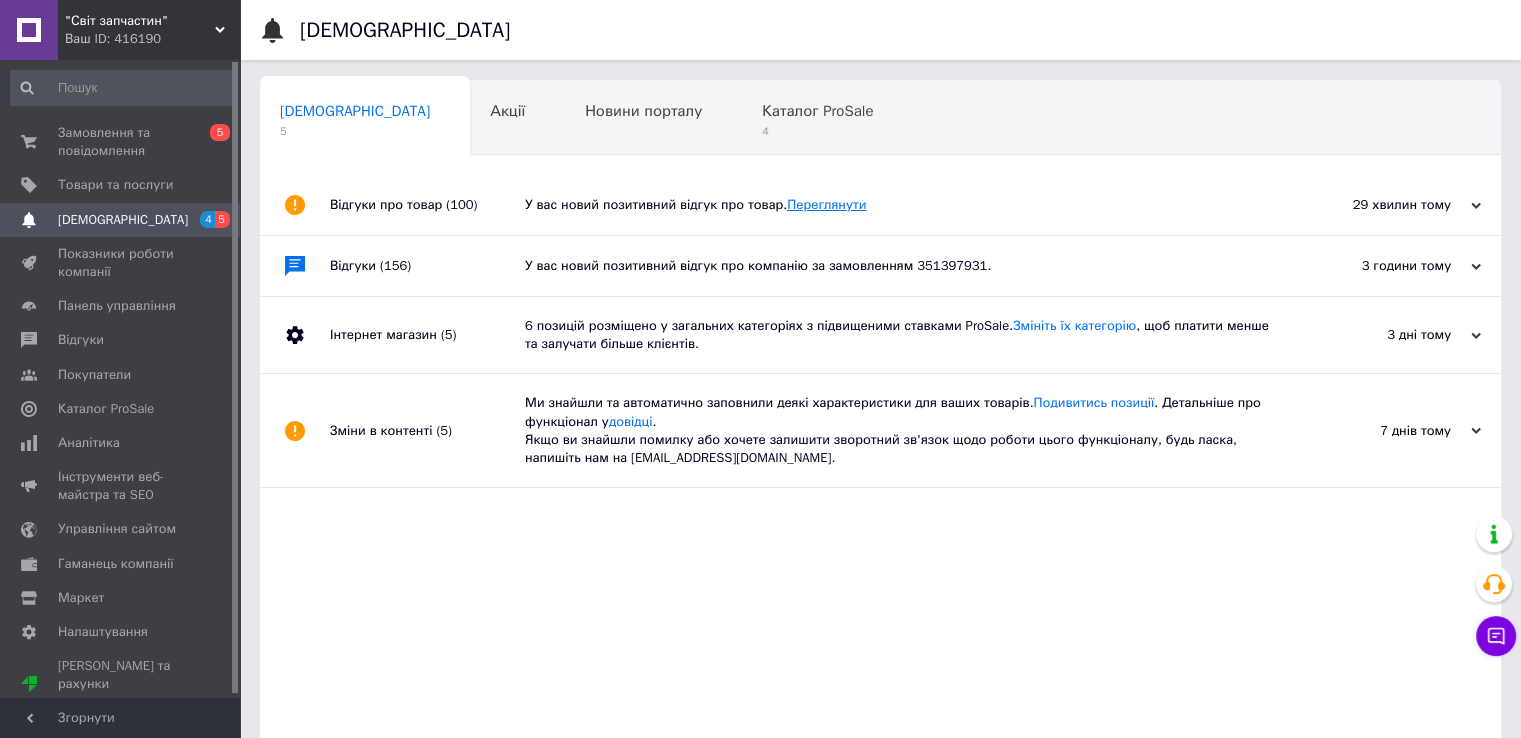 click on "Переглянути" at bounding box center (826, 204) 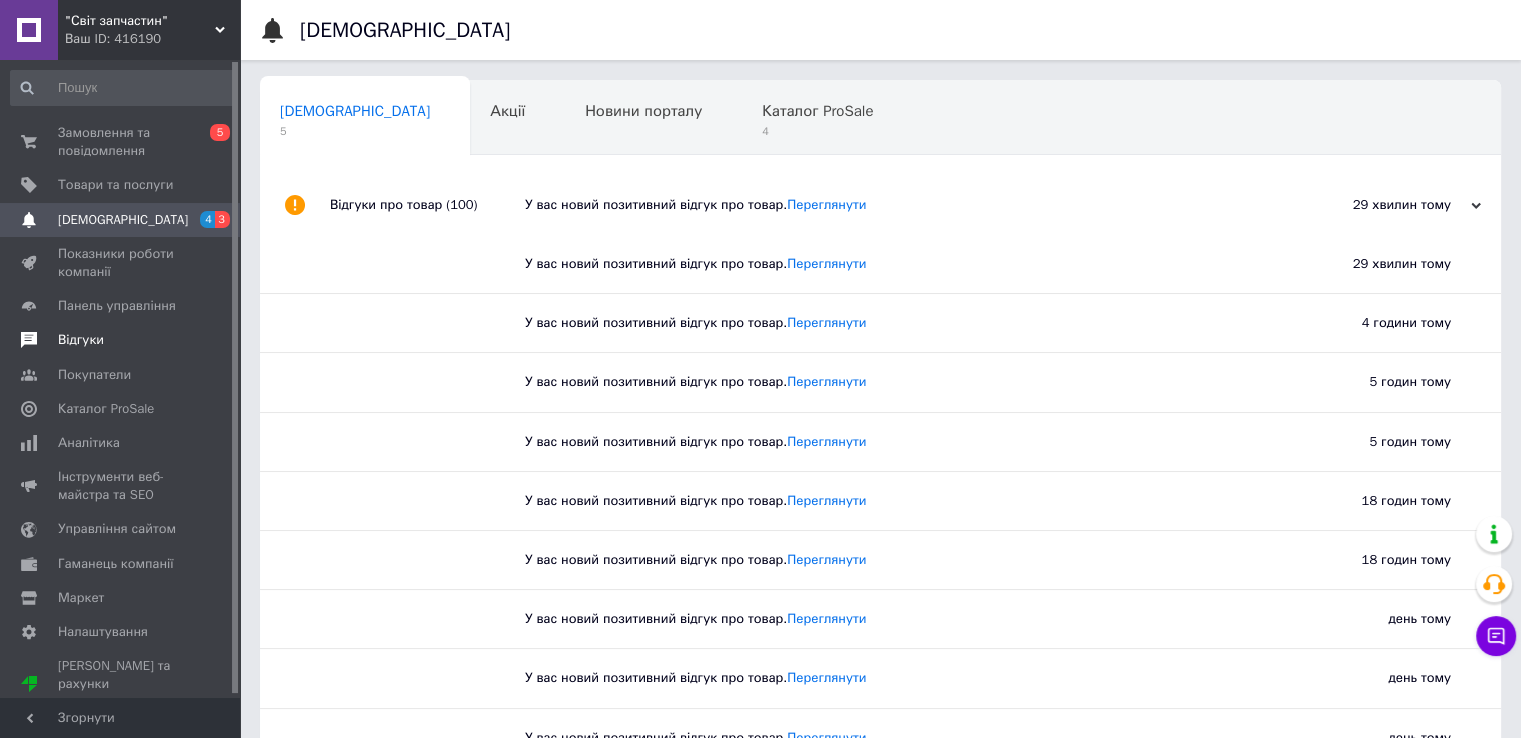 click on "Відгуки" at bounding box center (81, 340) 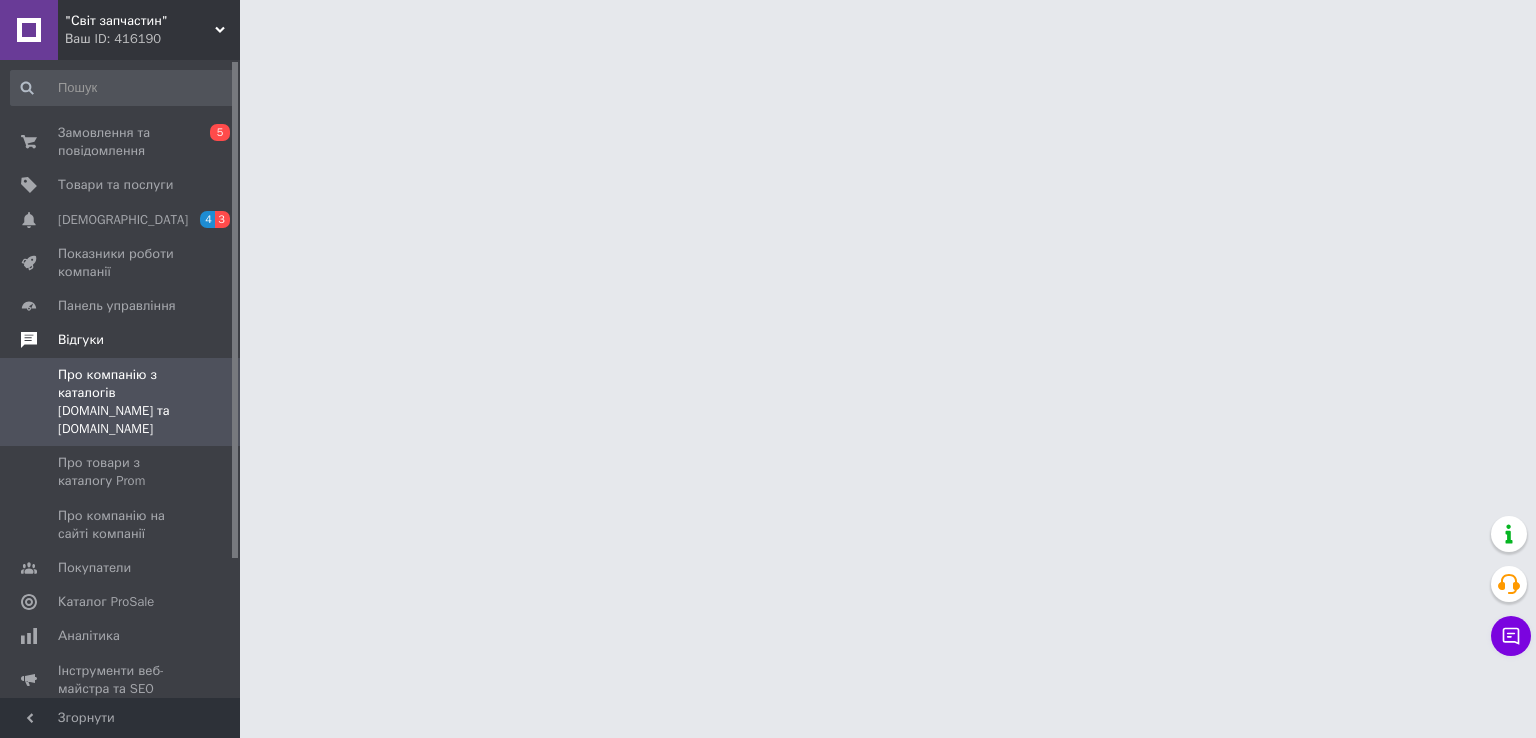 click on "Відгуки" at bounding box center (81, 340) 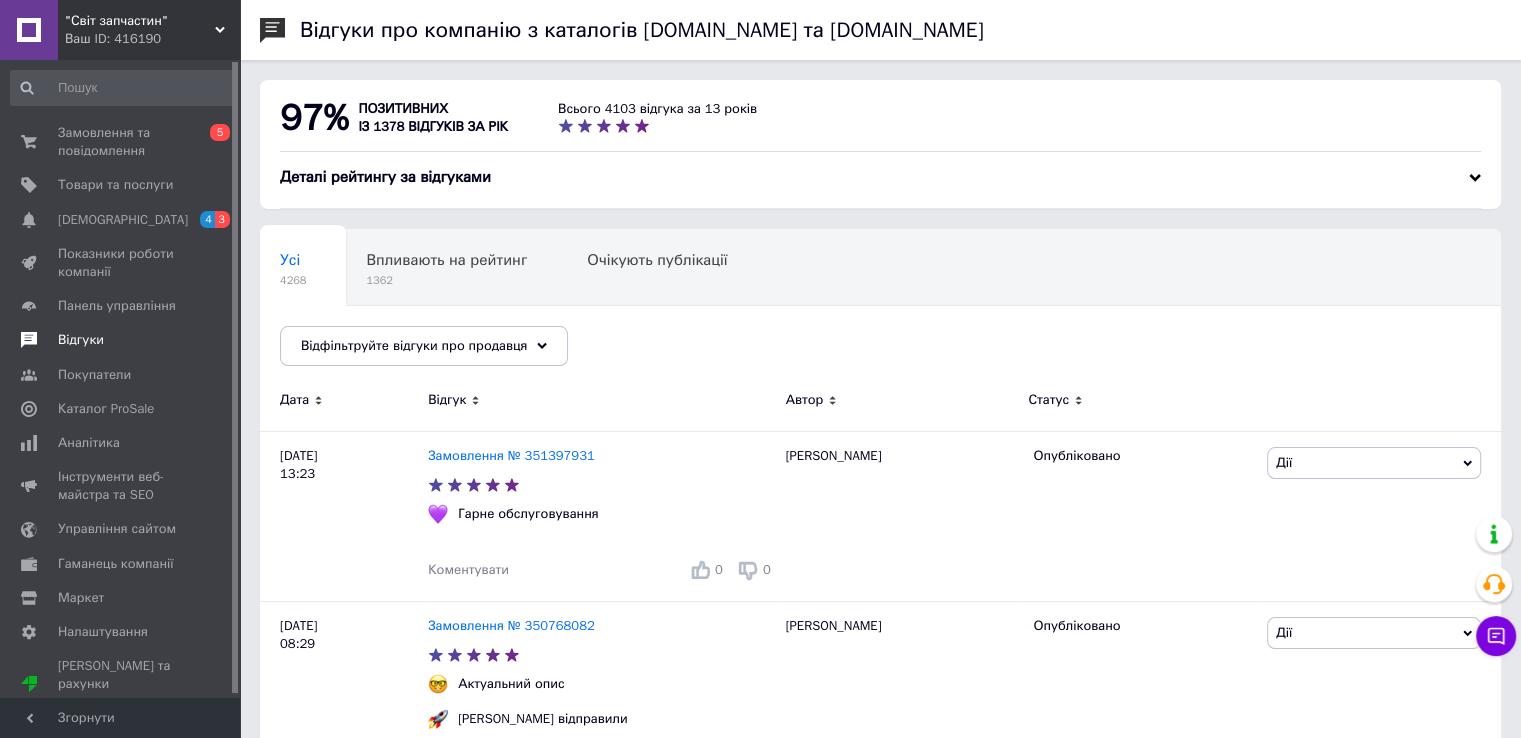 click on "Відгуки" at bounding box center (121, 340) 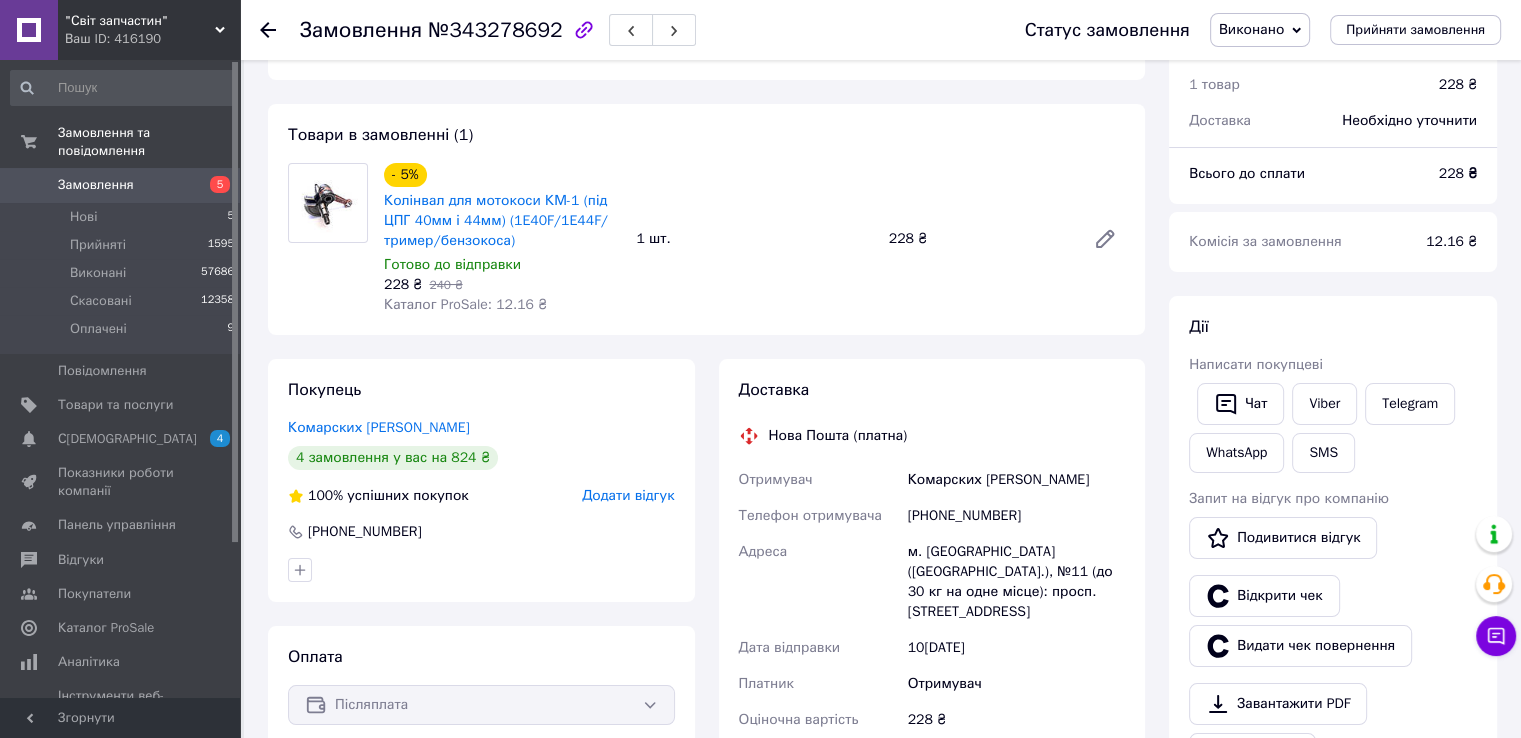 scroll, scrollTop: 100, scrollLeft: 0, axis: vertical 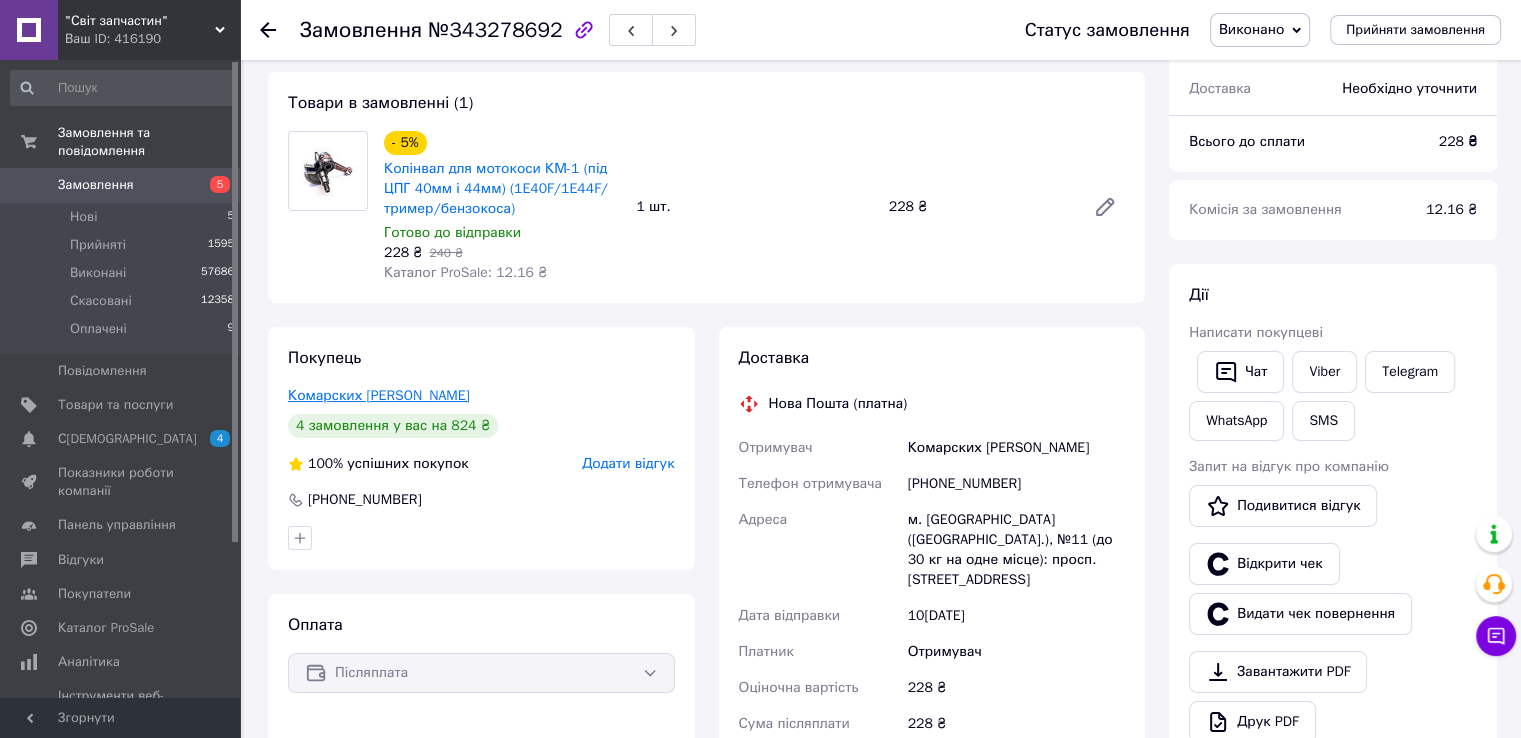 click on "Комарских [PERSON_NAME]" at bounding box center (379, 395) 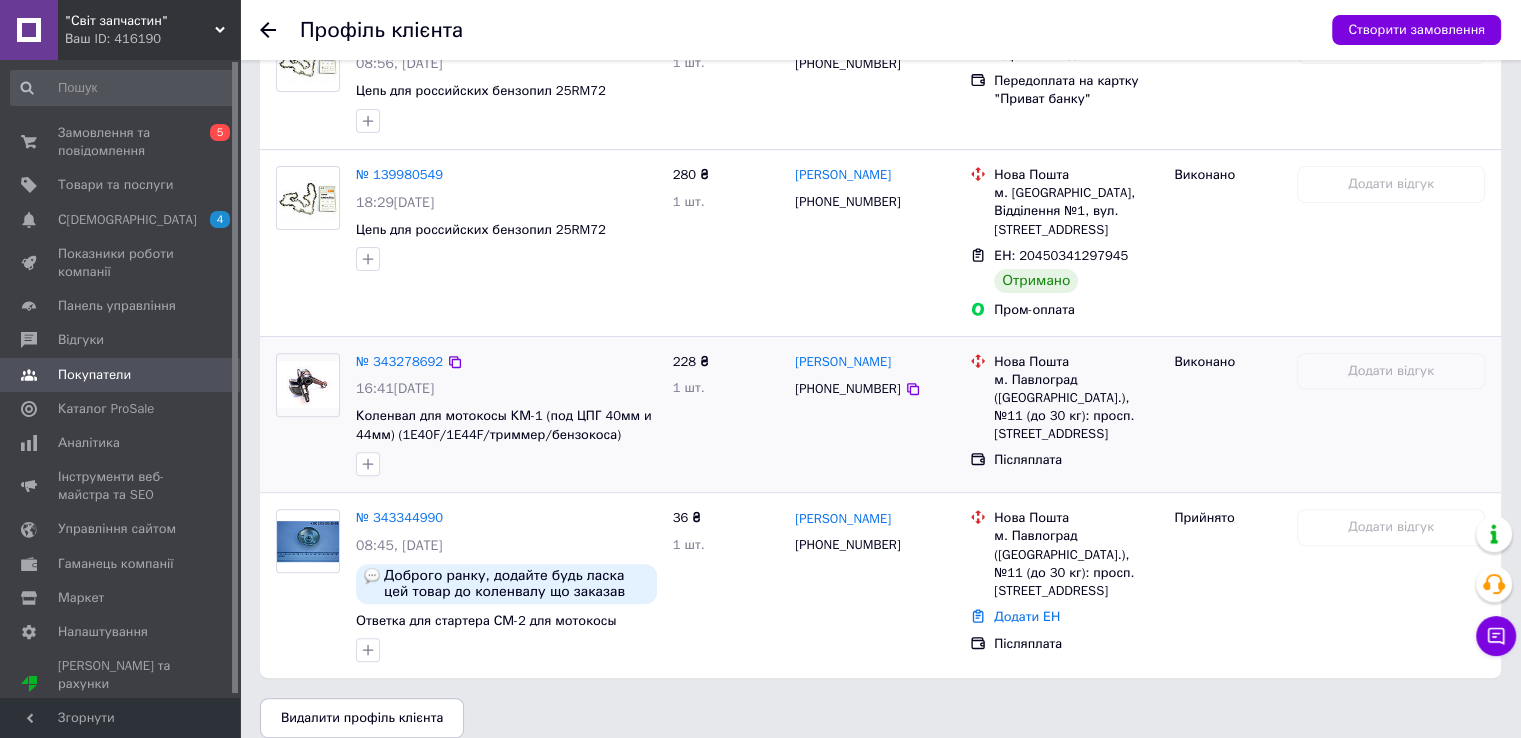 scroll, scrollTop: 653, scrollLeft: 0, axis: vertical 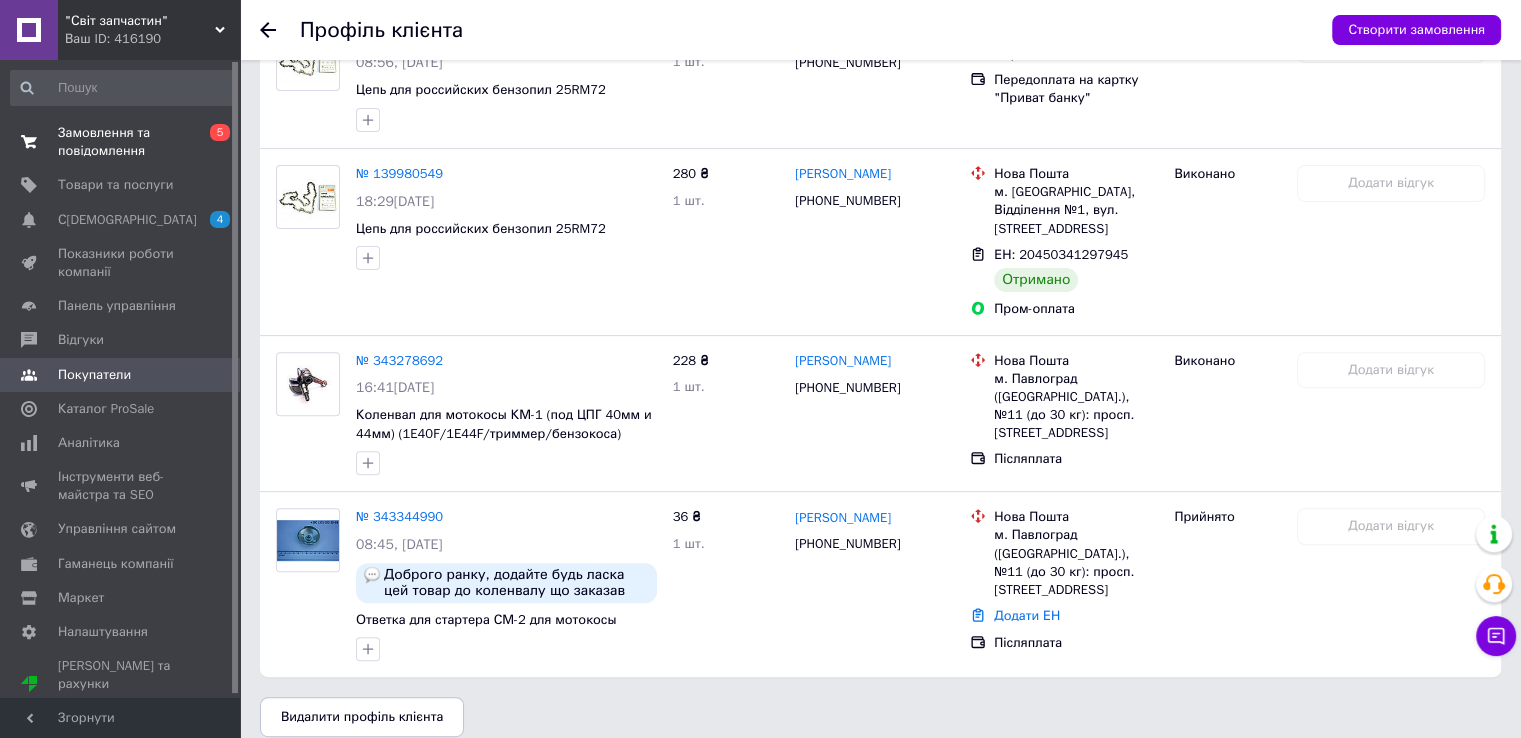 click on "Замовлення та повідомлення" at bounding box center [121, 142] 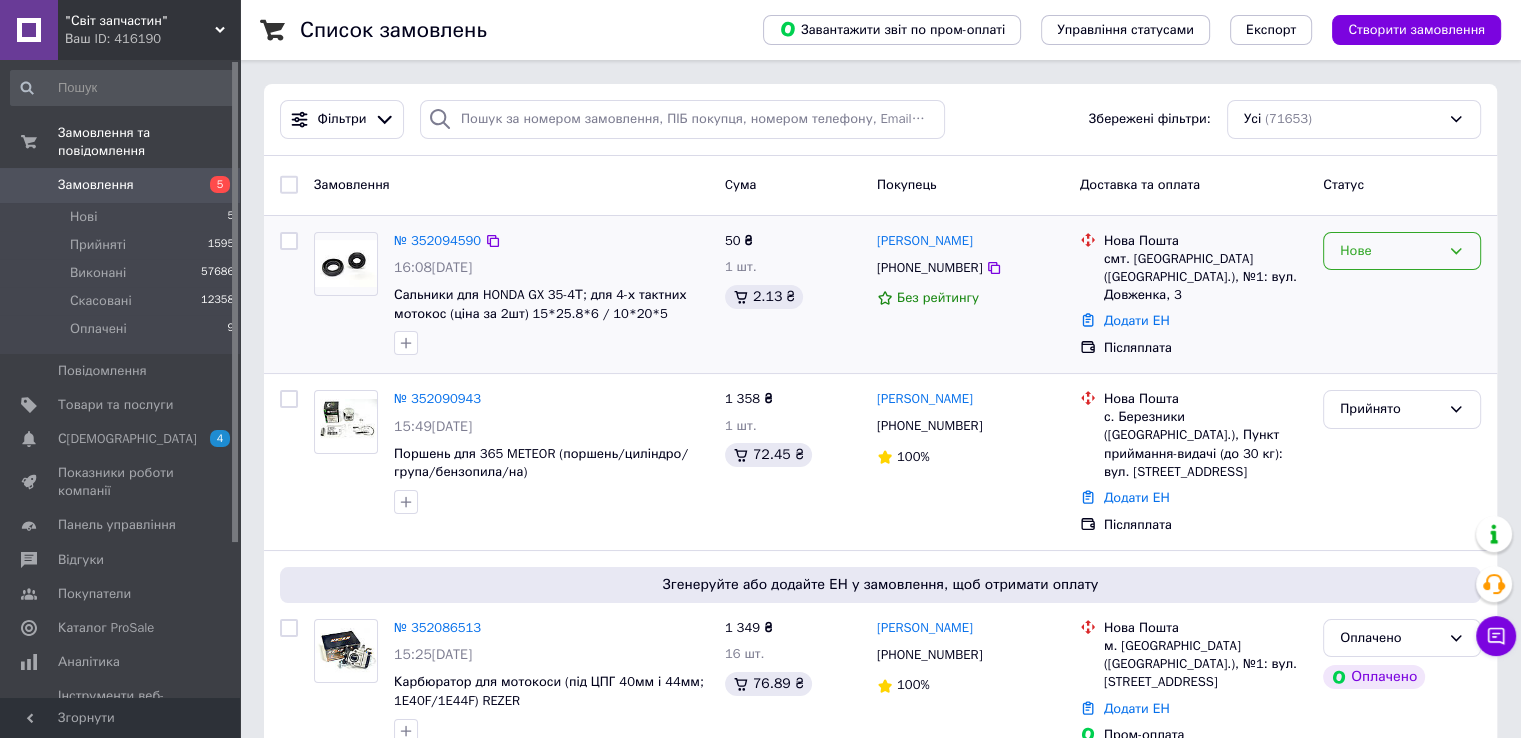 click on "Нове" at bounding box center (1390, 251) 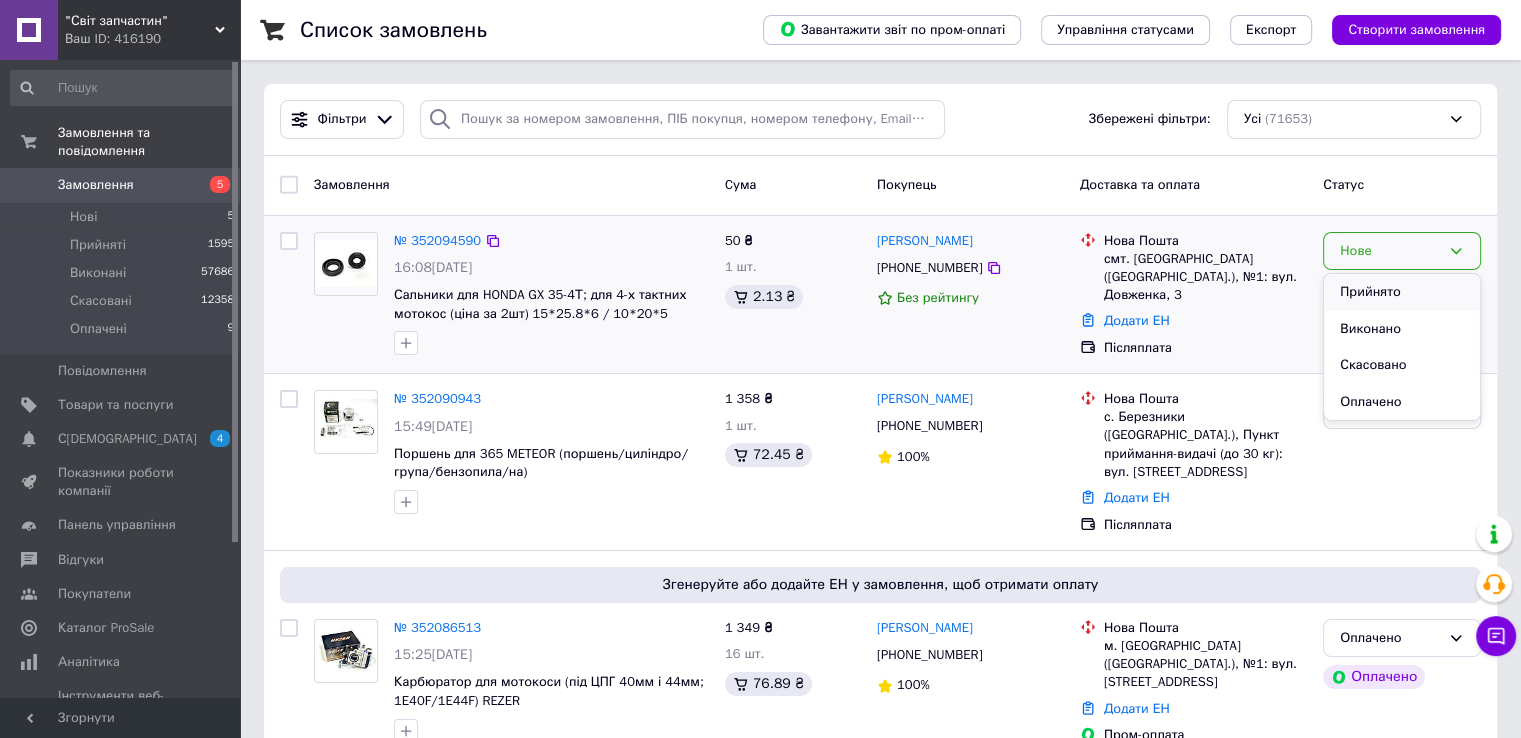 click on "Прийнято" at bounding box center (1402, 292) 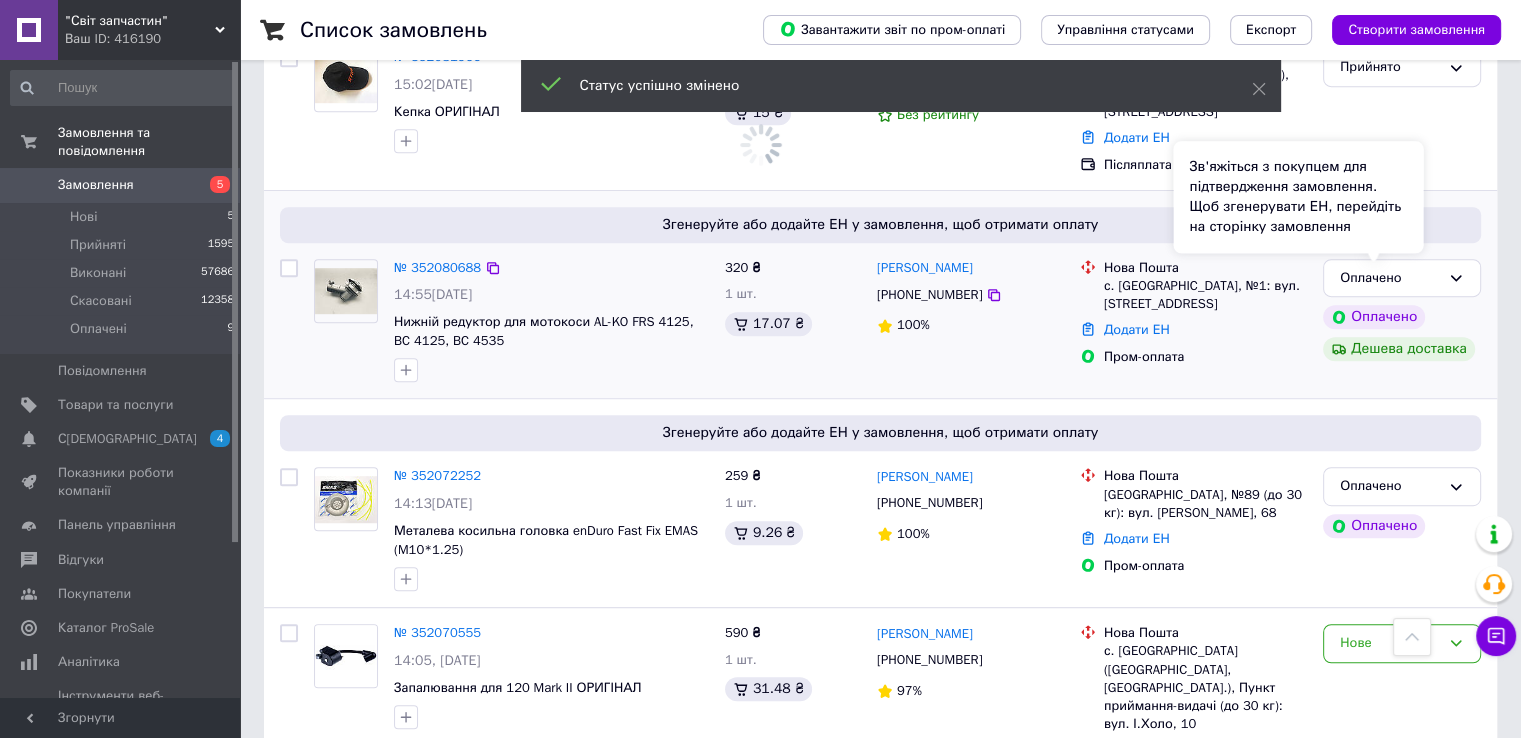 scroll, scrollTop: 1300, scrollLeft: 0, axis: vertical 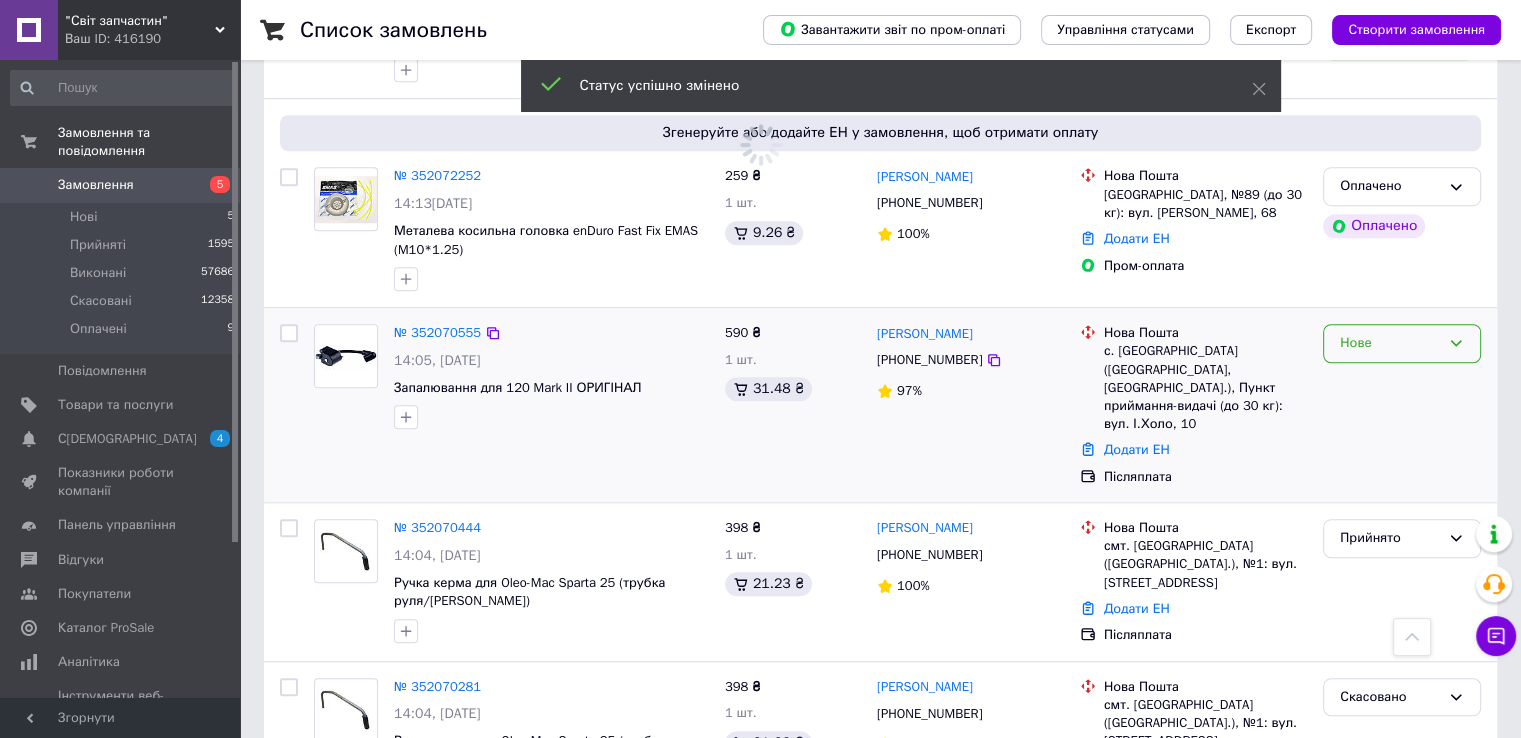 click on "Нове" at bounding box center (1390, 343) 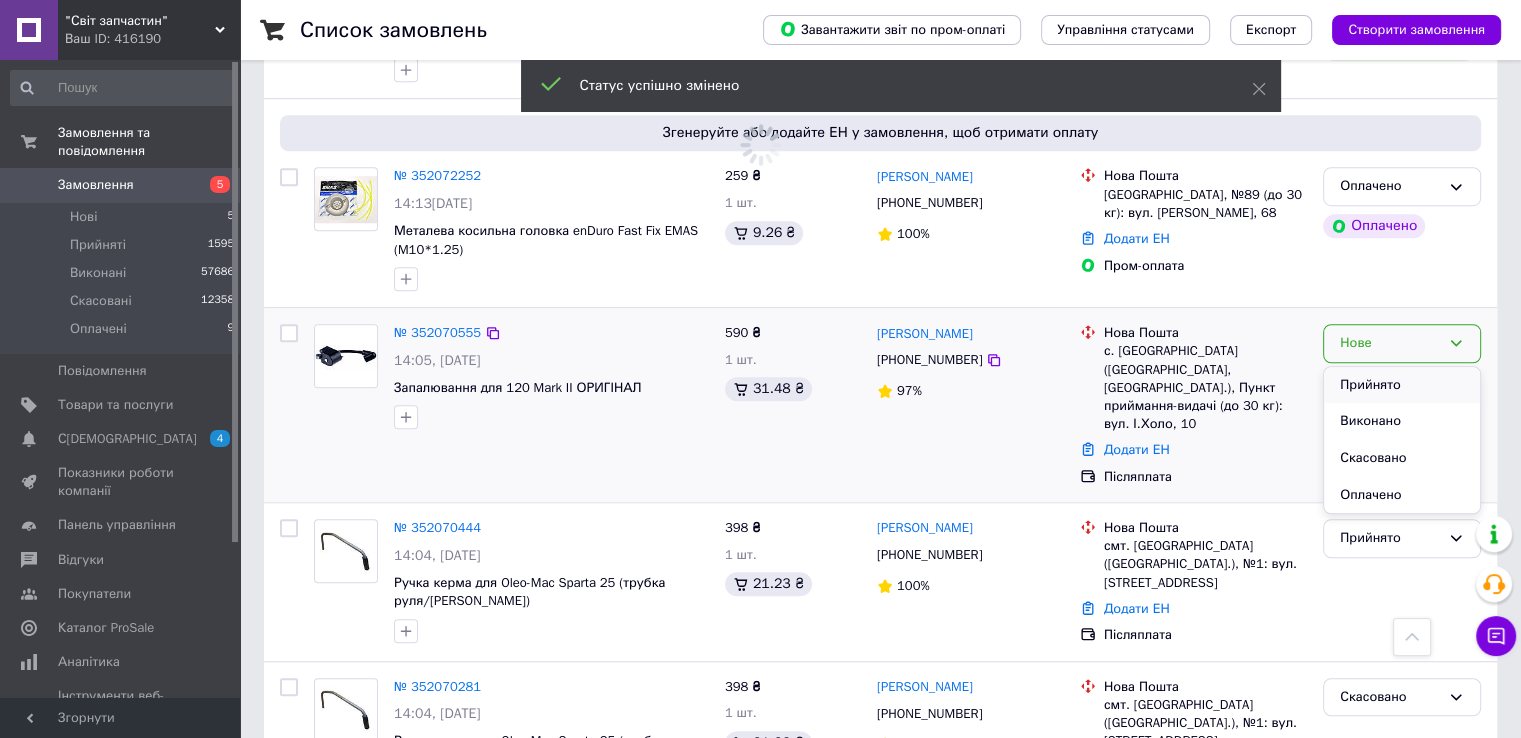 click on "Прийнято" at bounding box center (1402, 385) 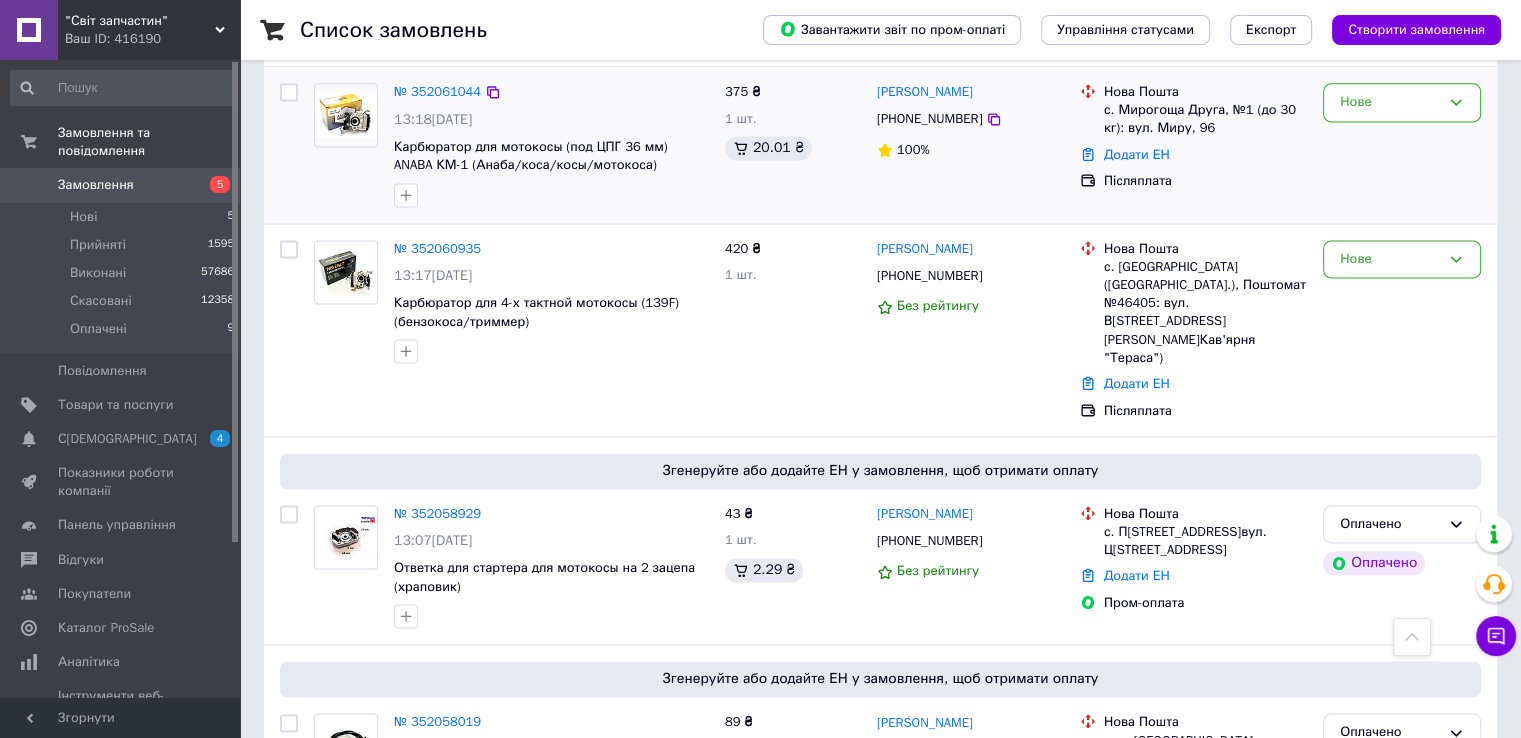 scroll, scrollTop: 2800, scrollLeft: 0, axis: vertical 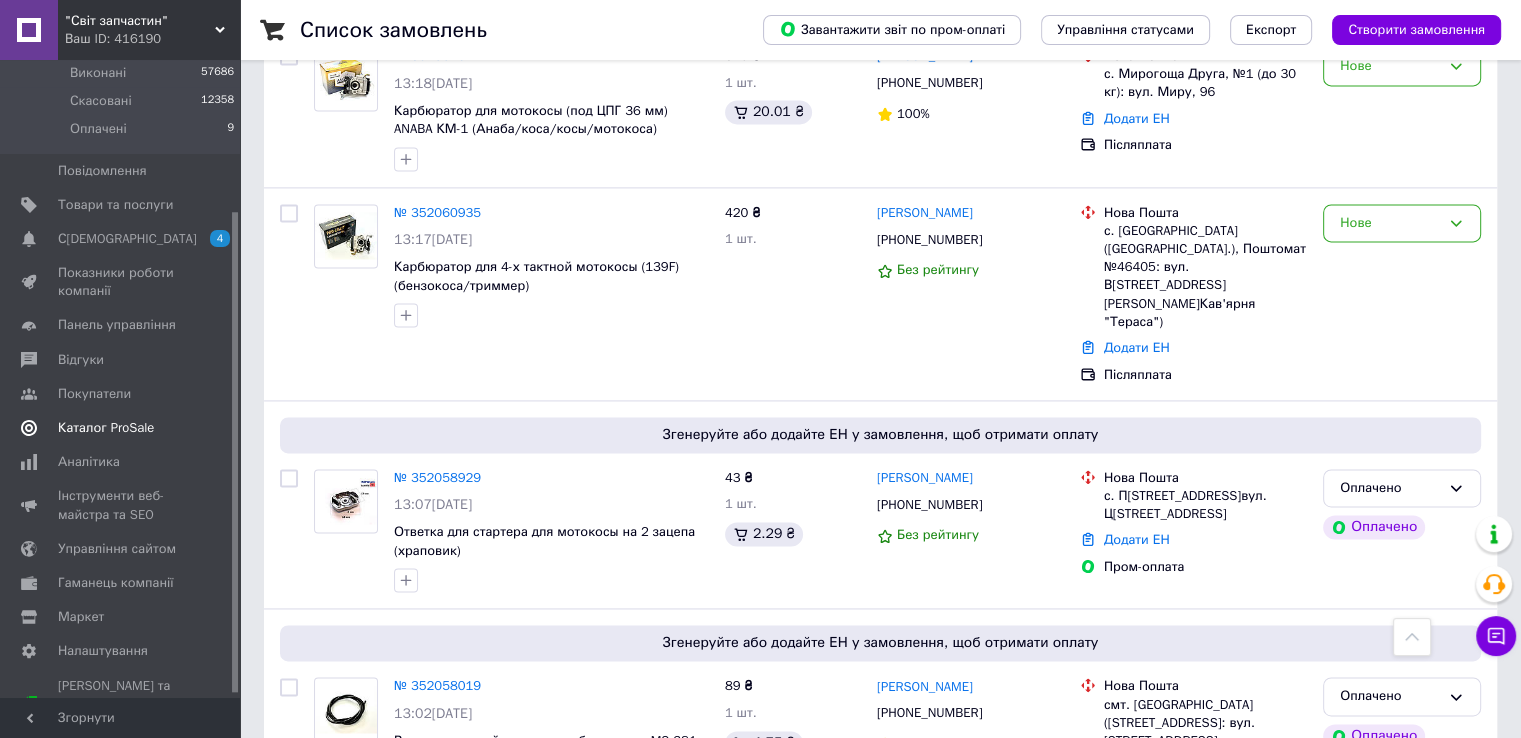 click on "Каталог ProSale" at bounding box center (106, 428) 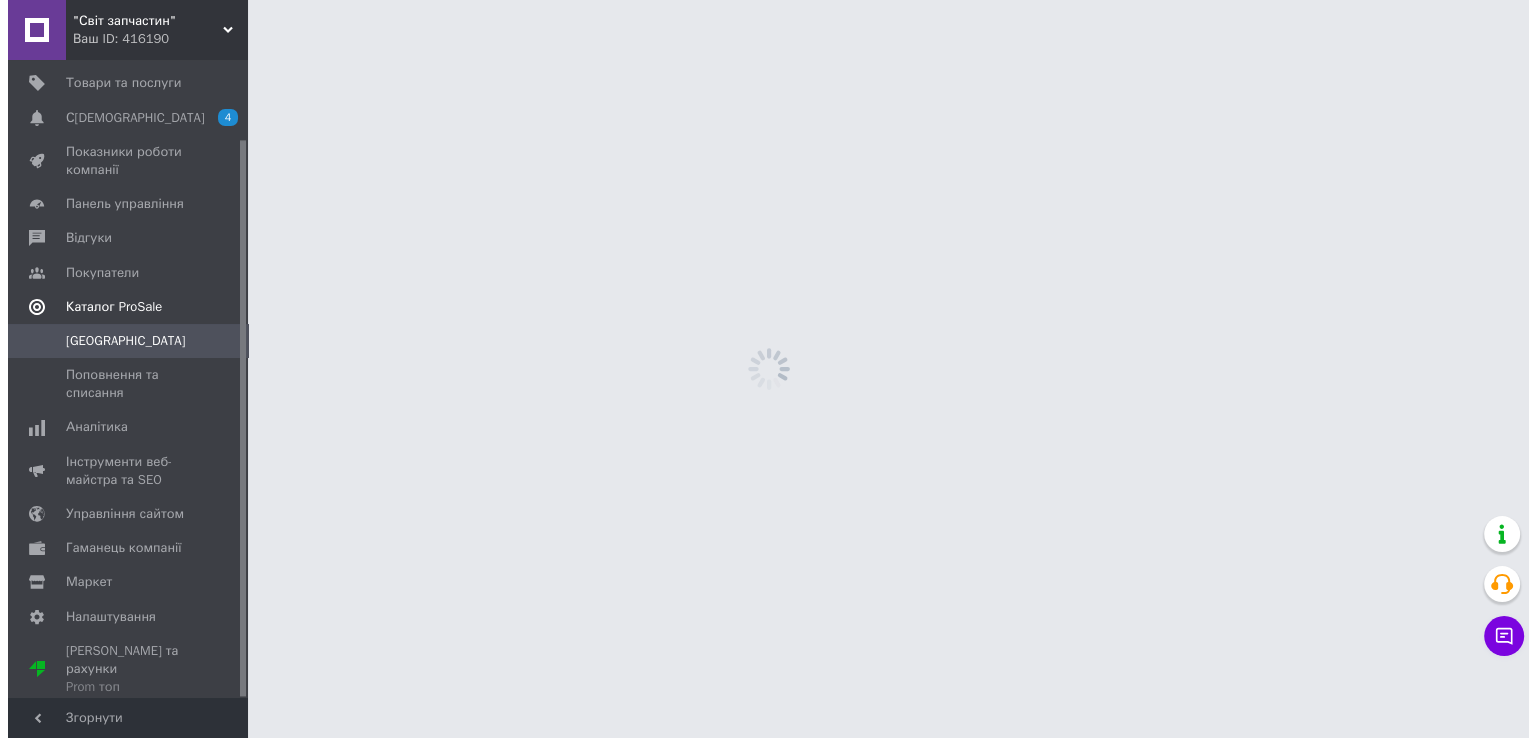 scroll, scrollTop: 0, scrollLeft: 0, axis: both 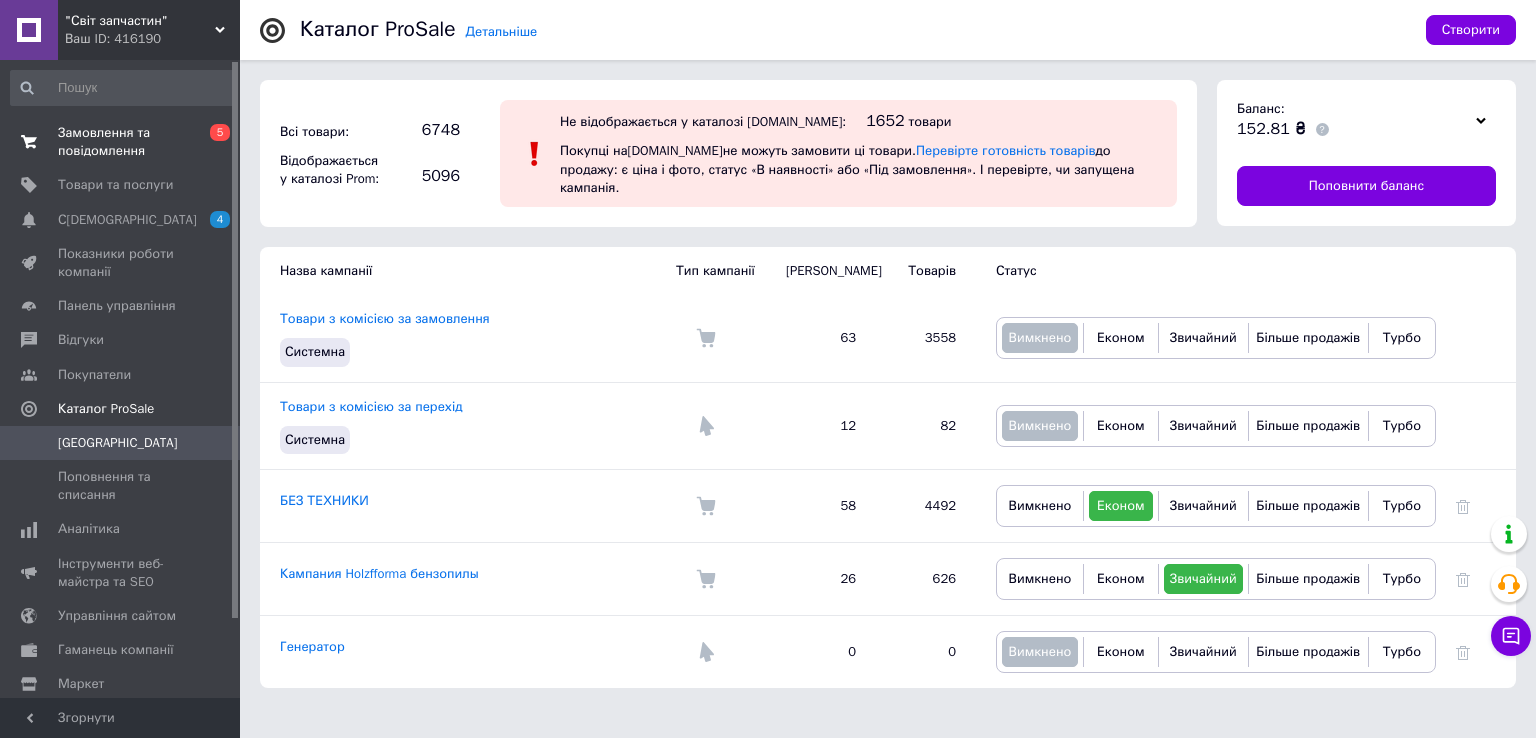 click on "Замовлення та повідомлення" at bounding box center (121, 142) 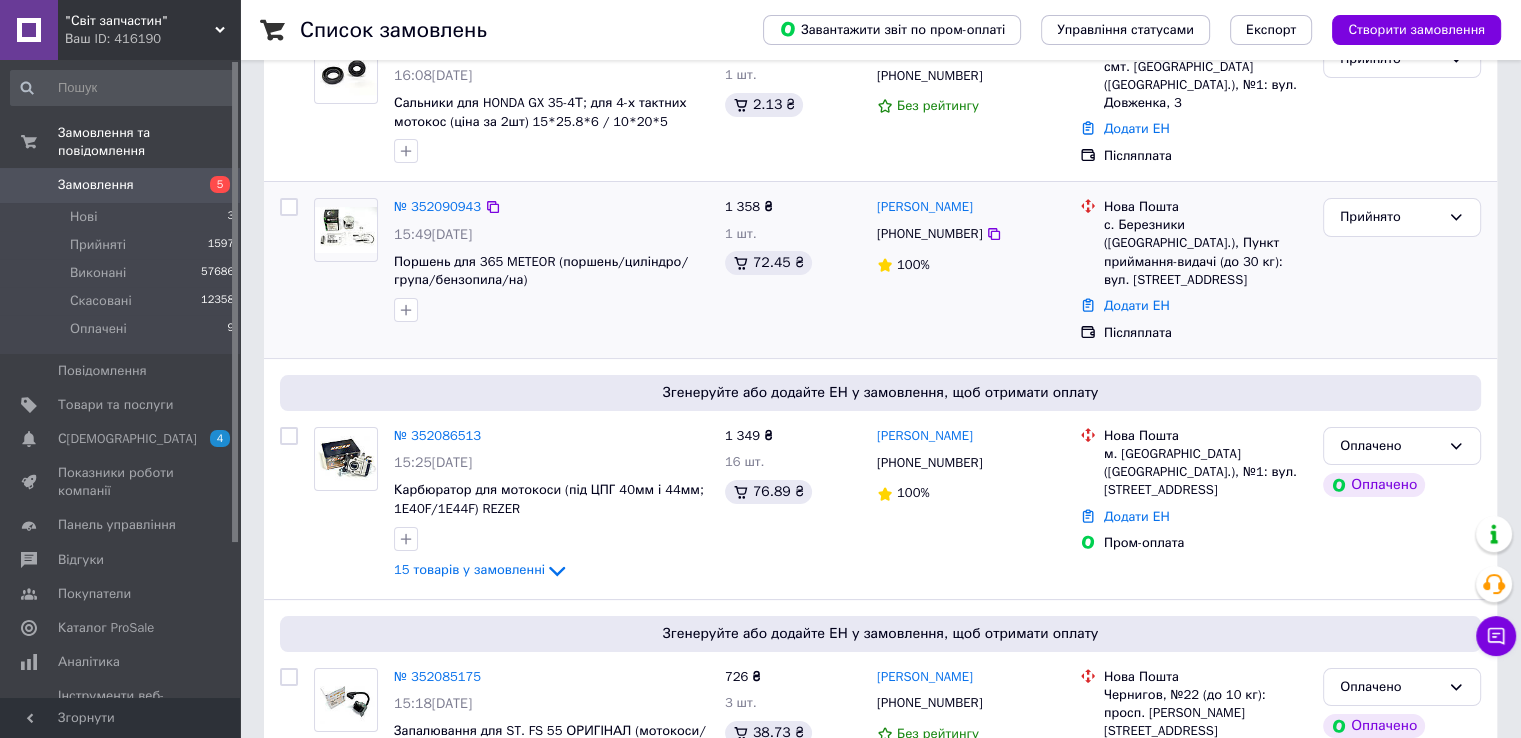 scroll, scrollTop: 200, scrollLeft: 0, axis: vertical 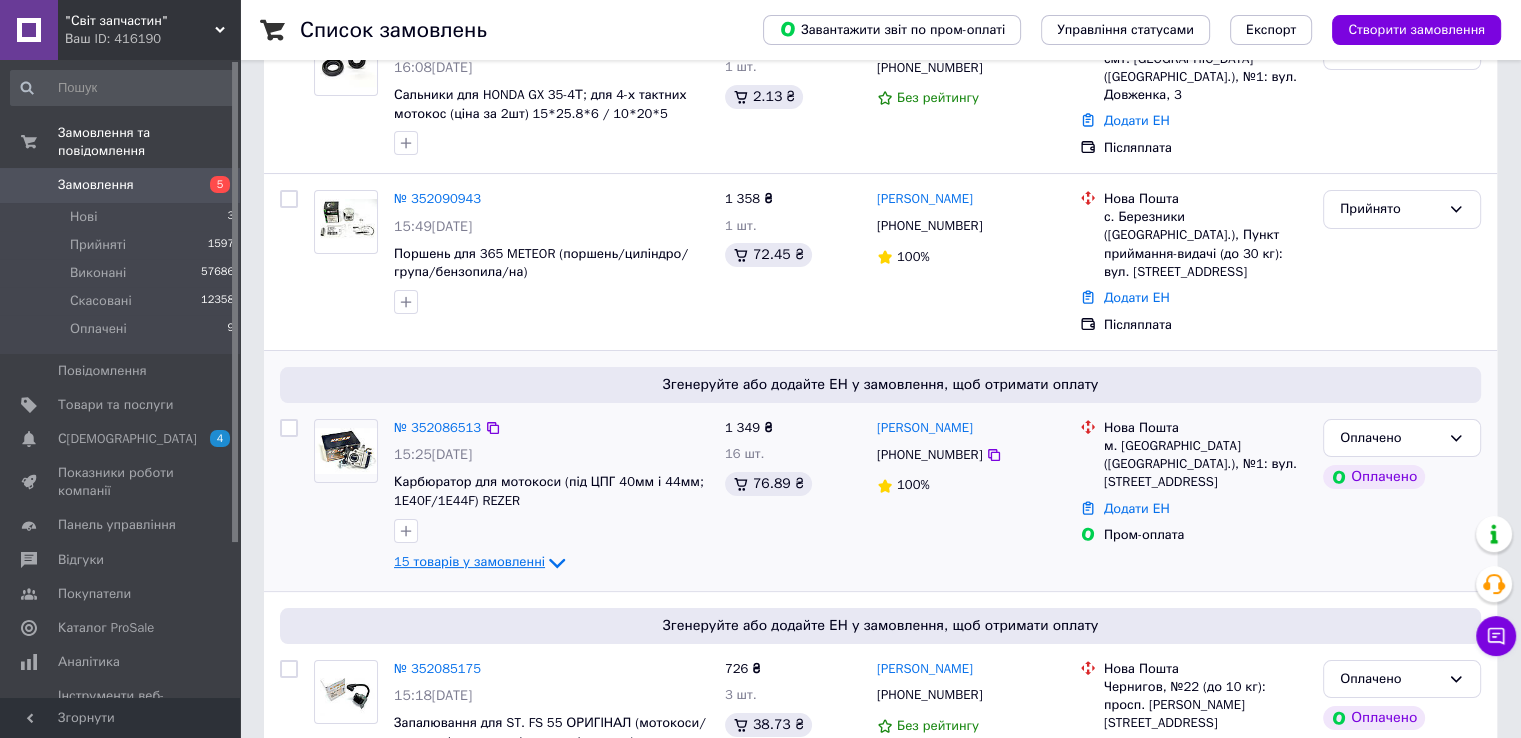 click on "15 товарів у замовленні" at bounding box center [469, 561] 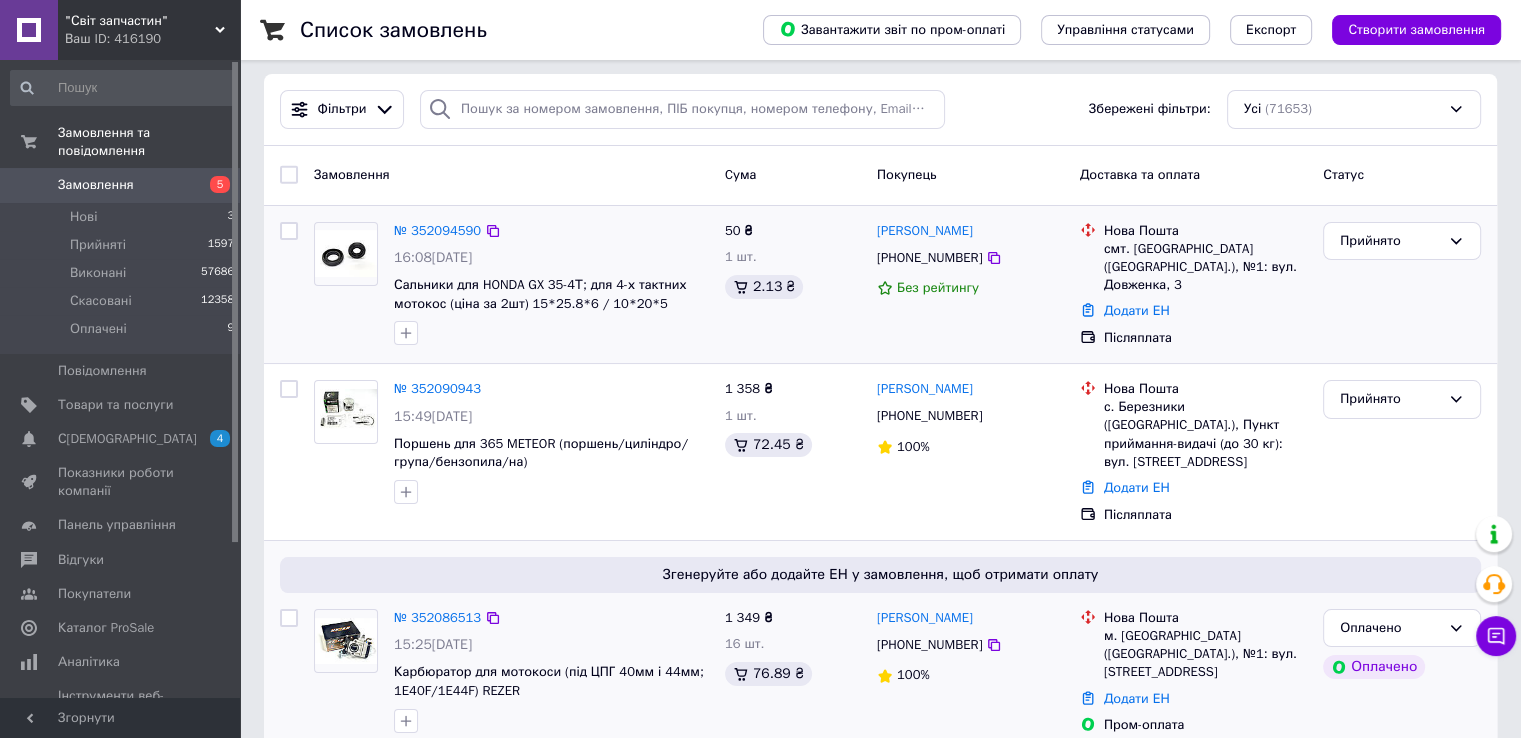 scroll, scrollTop: 0, scrollLeft: 0, axis: both 